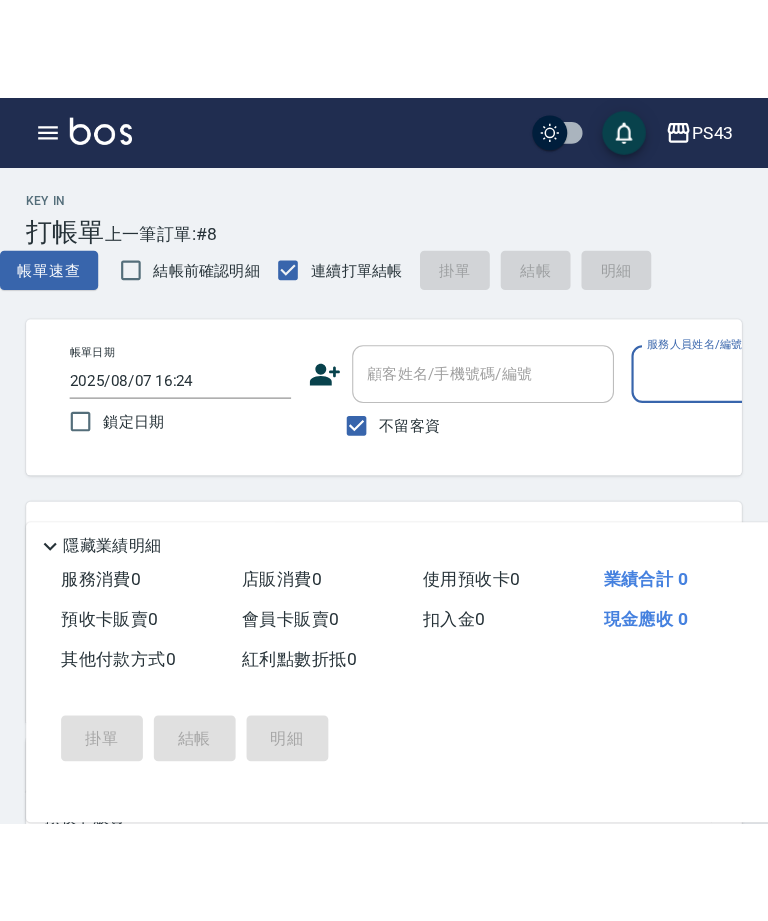 scroll, scrollTop: 87, scrollLeft: 0, axis: vertical 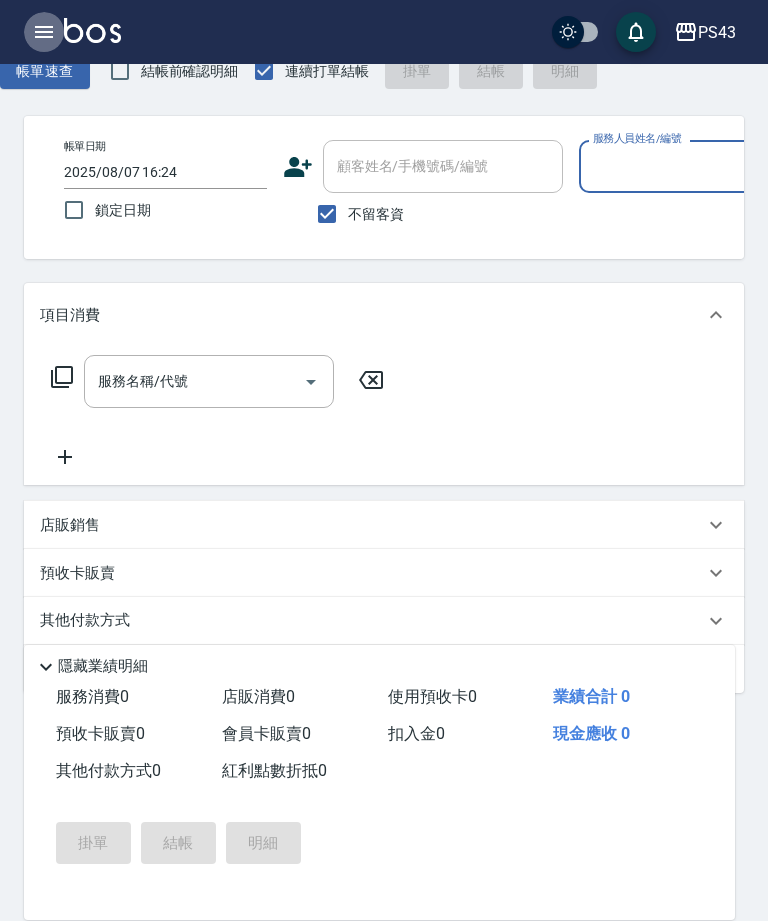 click 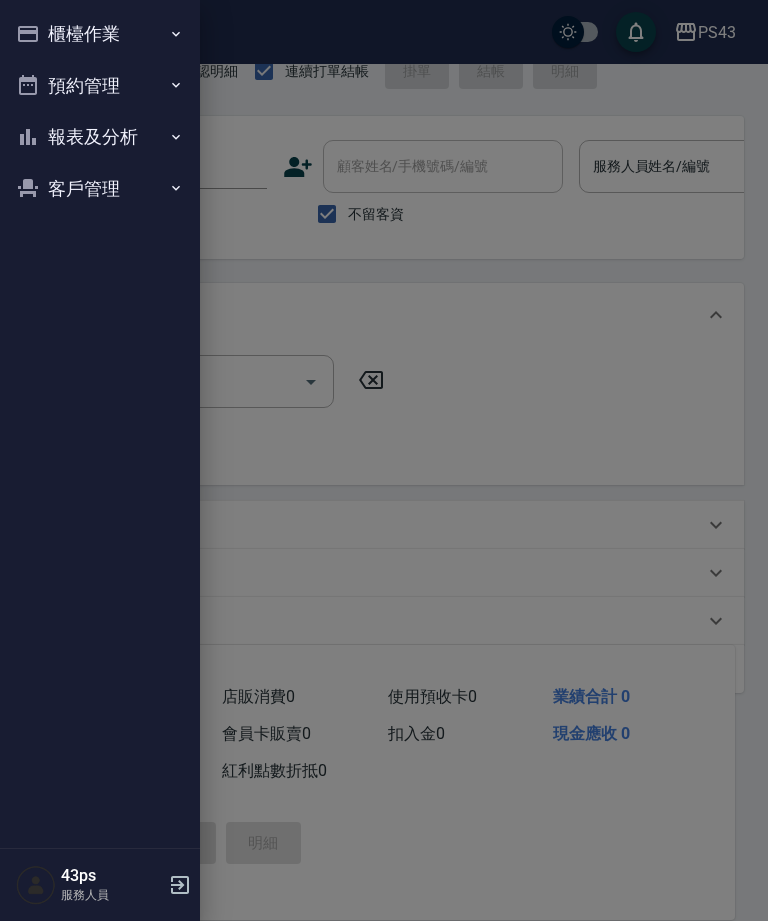 click on "櫃檯作業" at bounding box center [100, 34] 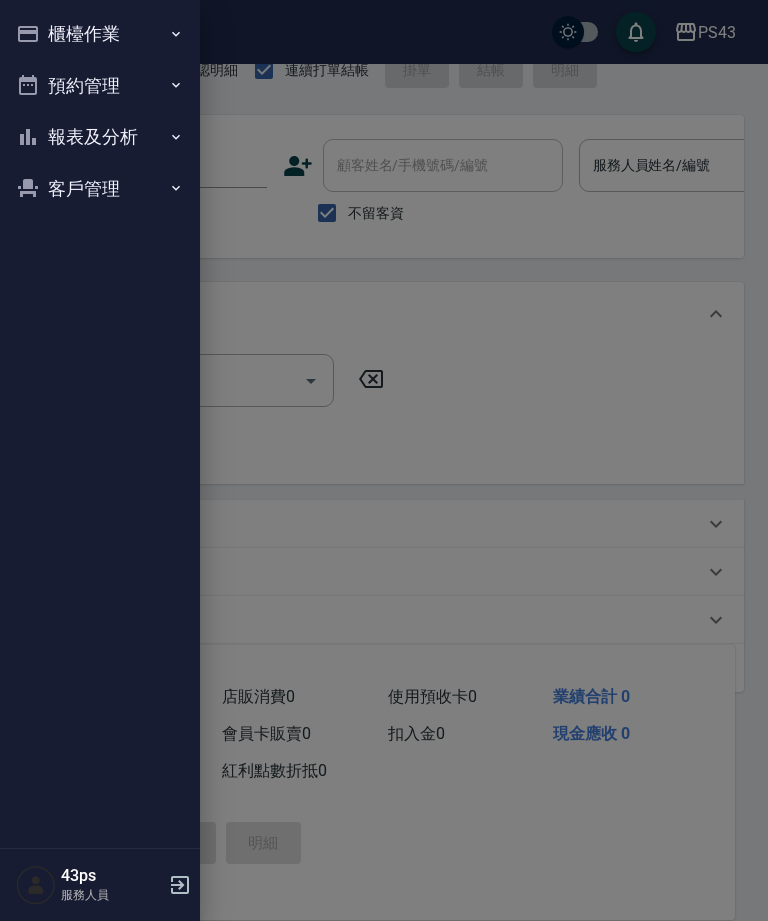 scroll, scrollTop: 0, scrollLeft: 118, axis: horizontal 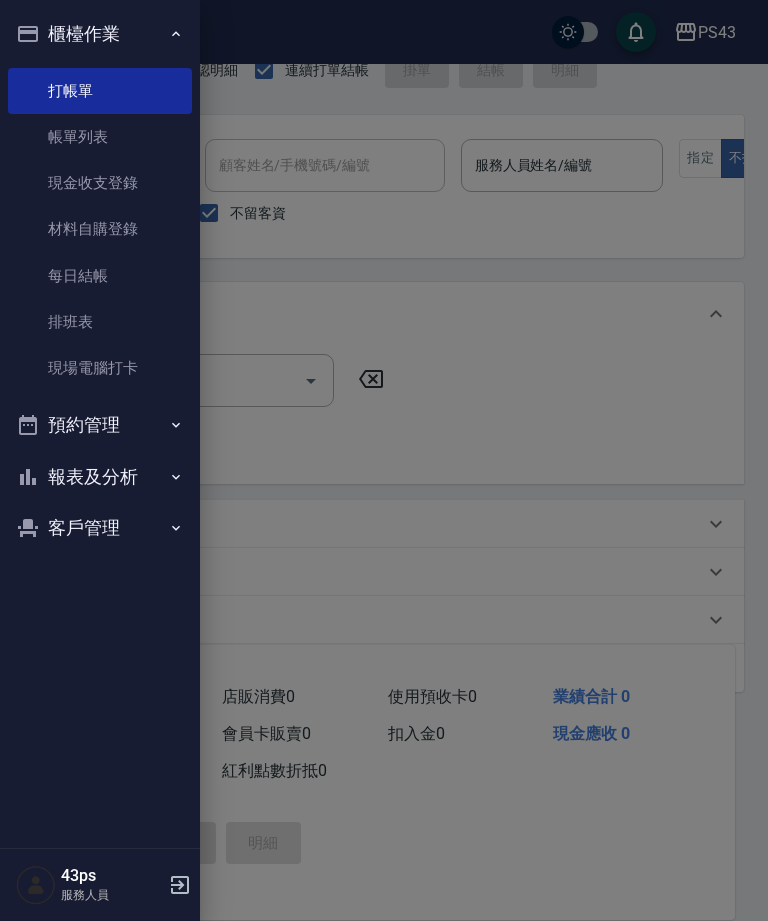 click on "帳單列表" at bounding box center (100, 137) 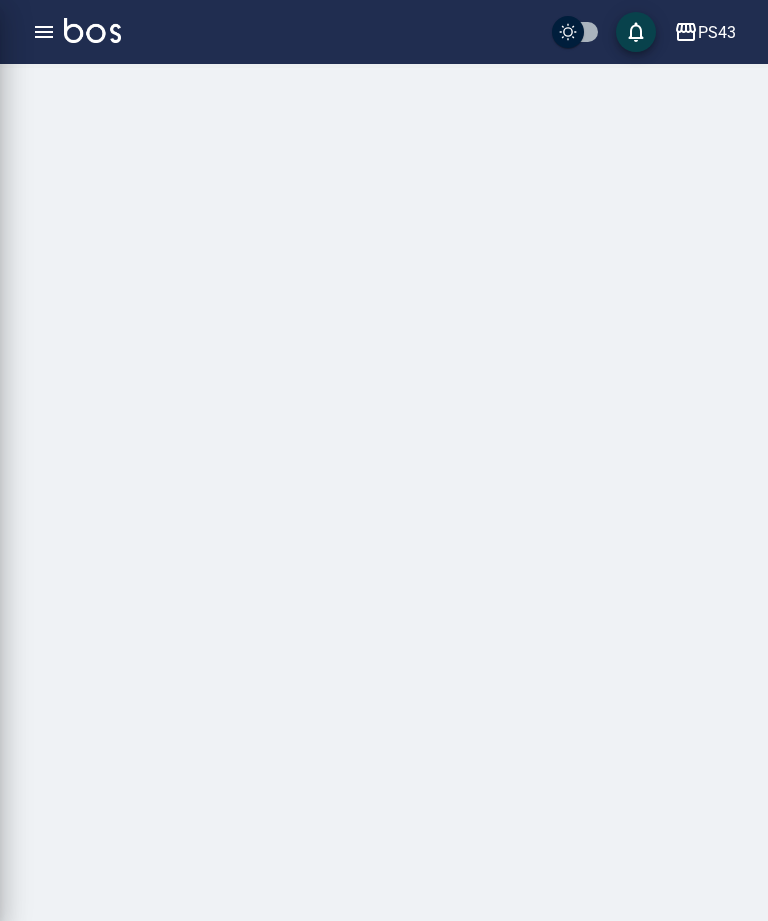 scroll, scrollTop: 0, scrollLeft: 0, axis: both 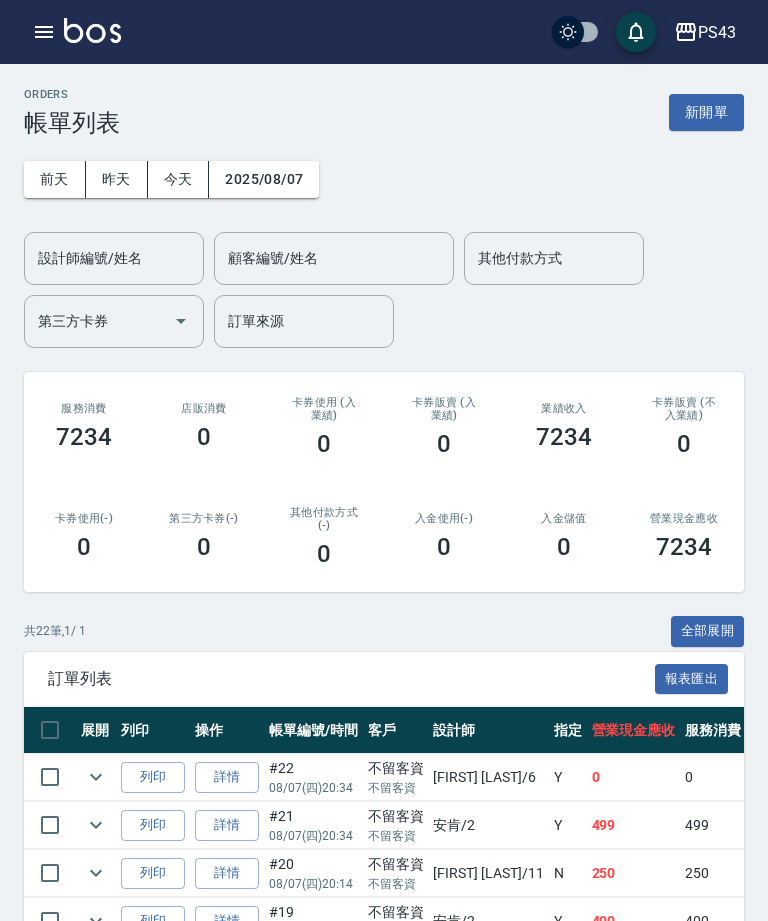 click at bounding box center [44, 32] 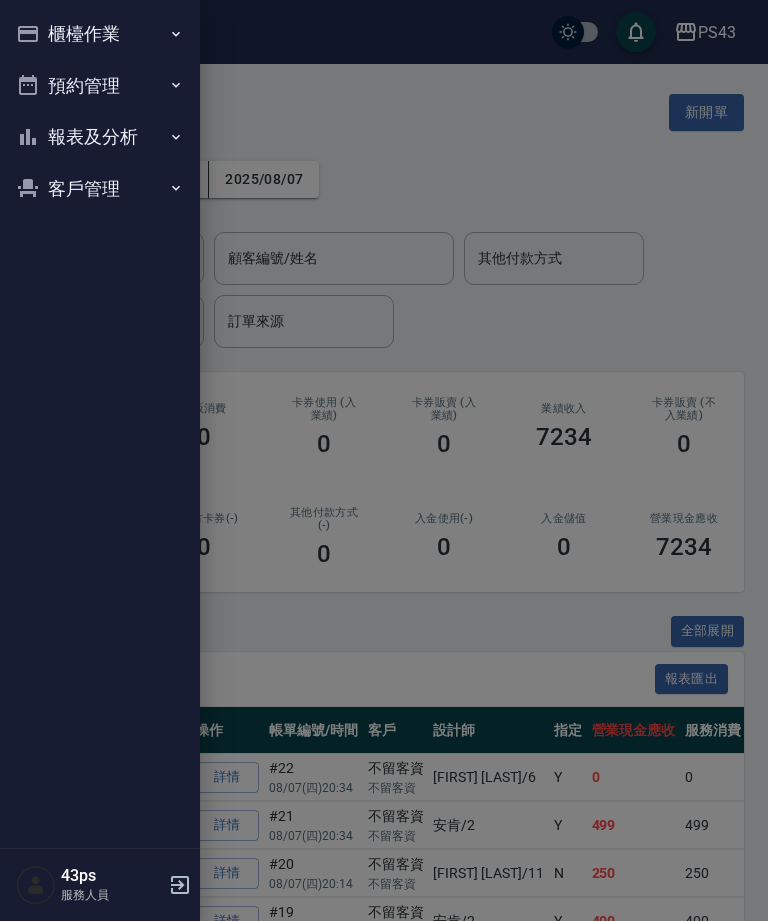 click on "櫃檯作業" at bounding box center (100, 34) 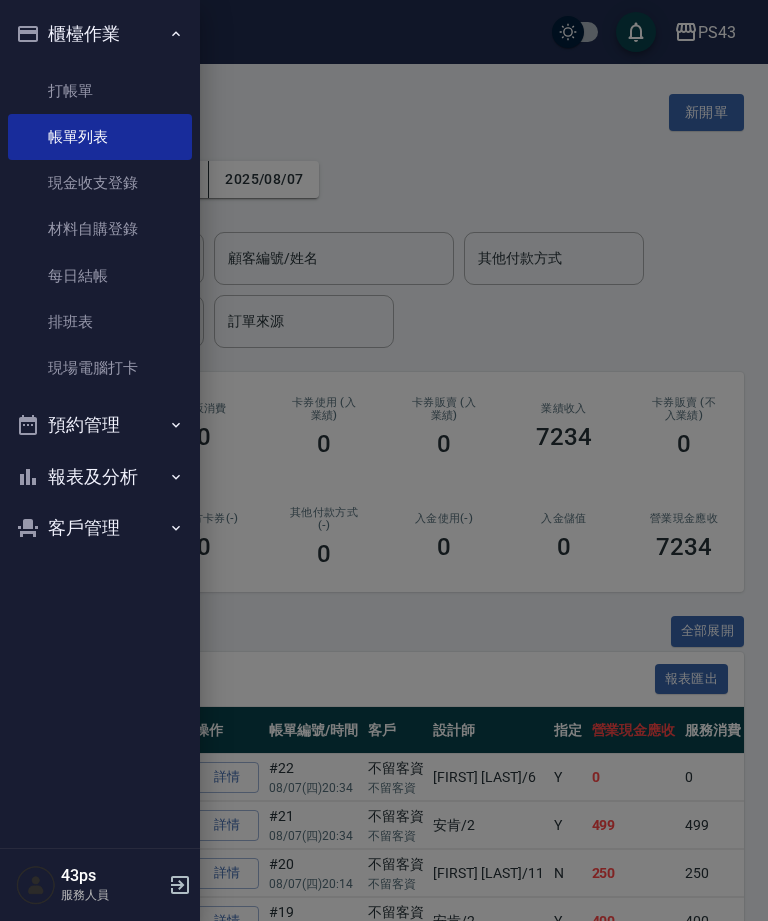 click on "每日結帳" at bounding box center [100, 276] 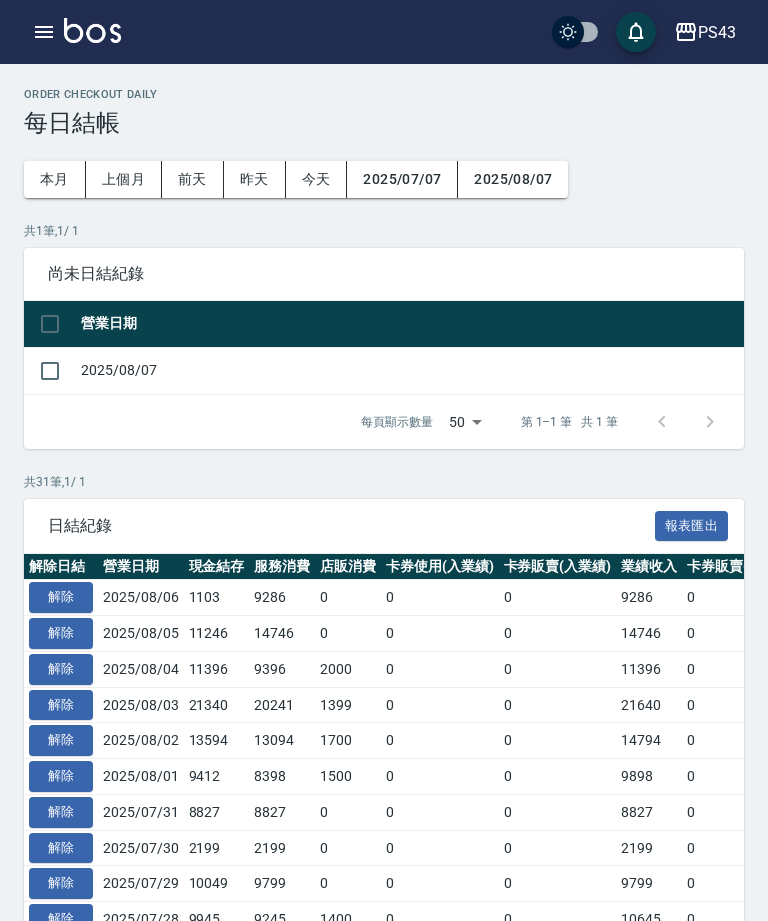 click 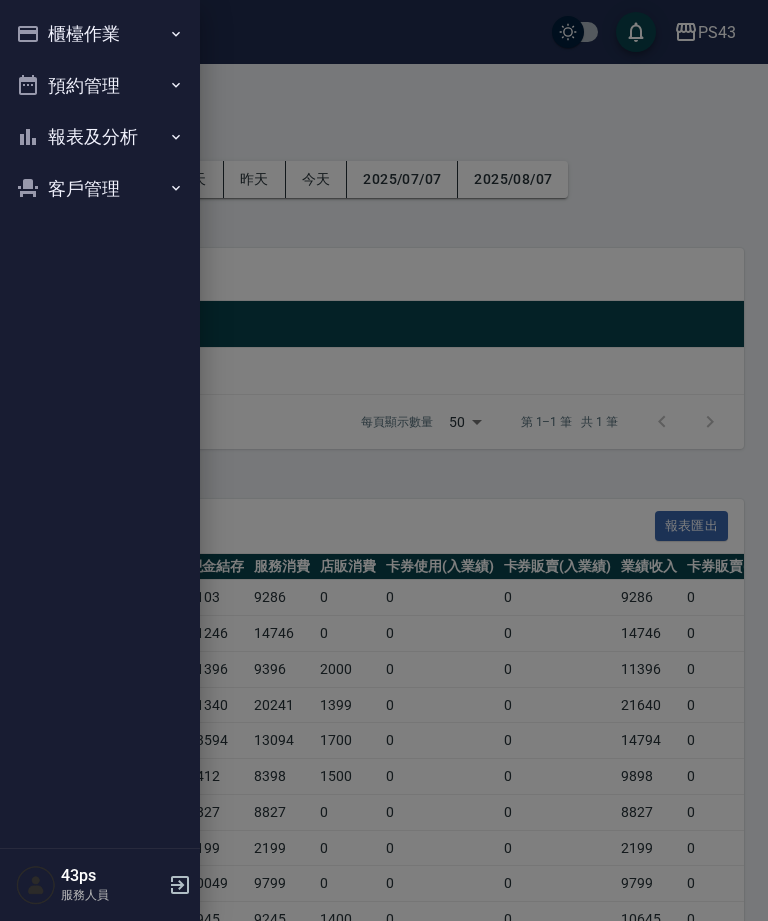 click on "報表及分析" at bounding box center [100, 137] 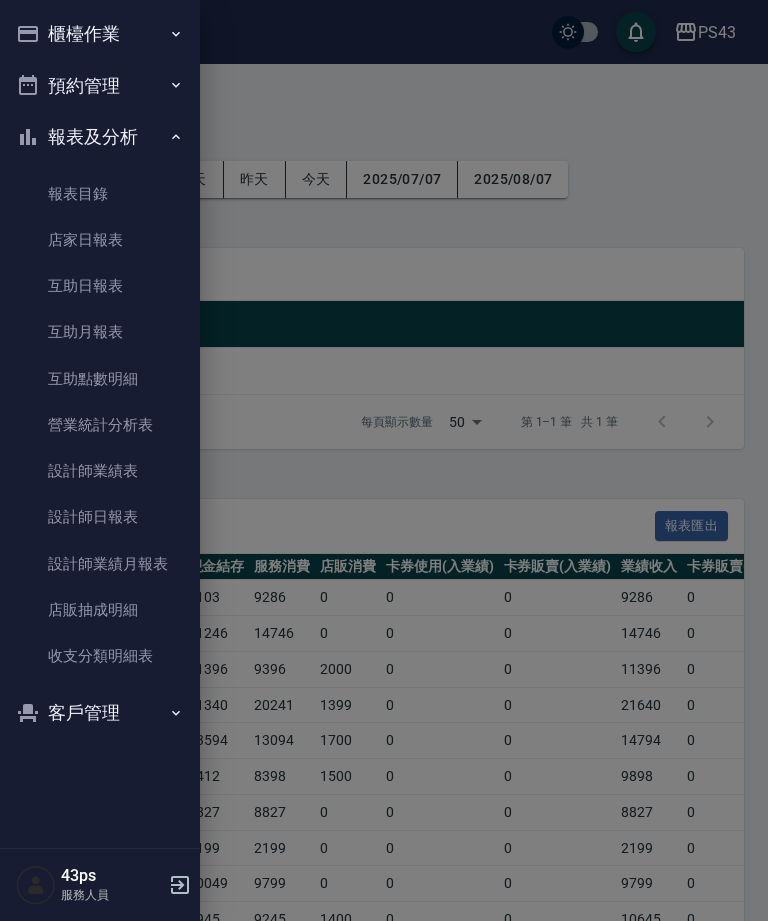 click on "店家日報表" at bounding box center [100, 240] 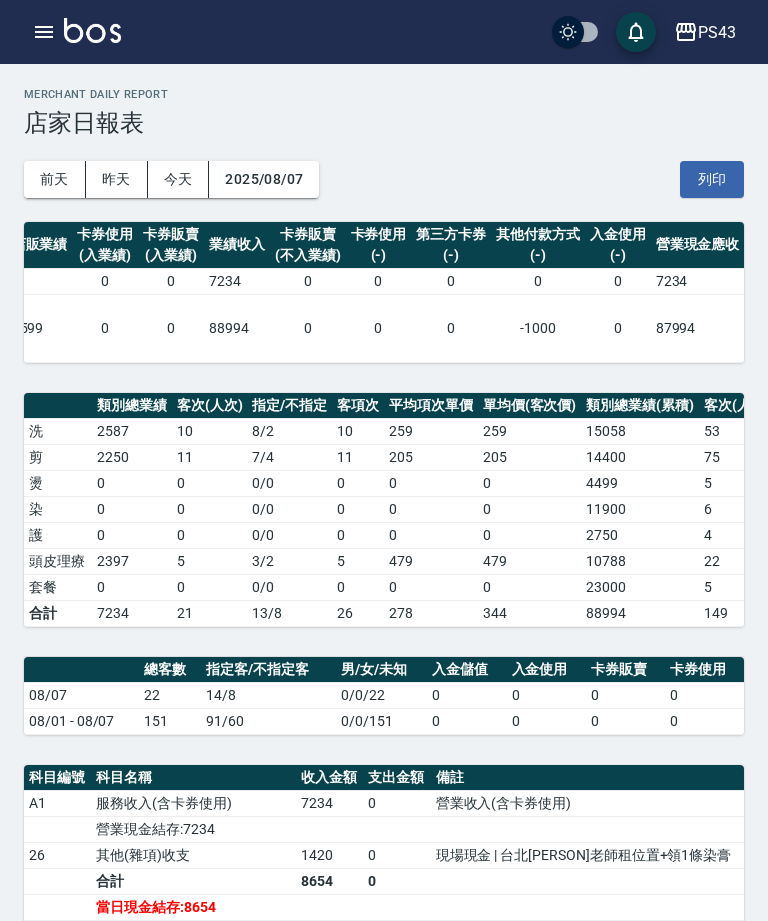 scroll, scrollTop: 0, scrollLeft: 136, axis: horizontal 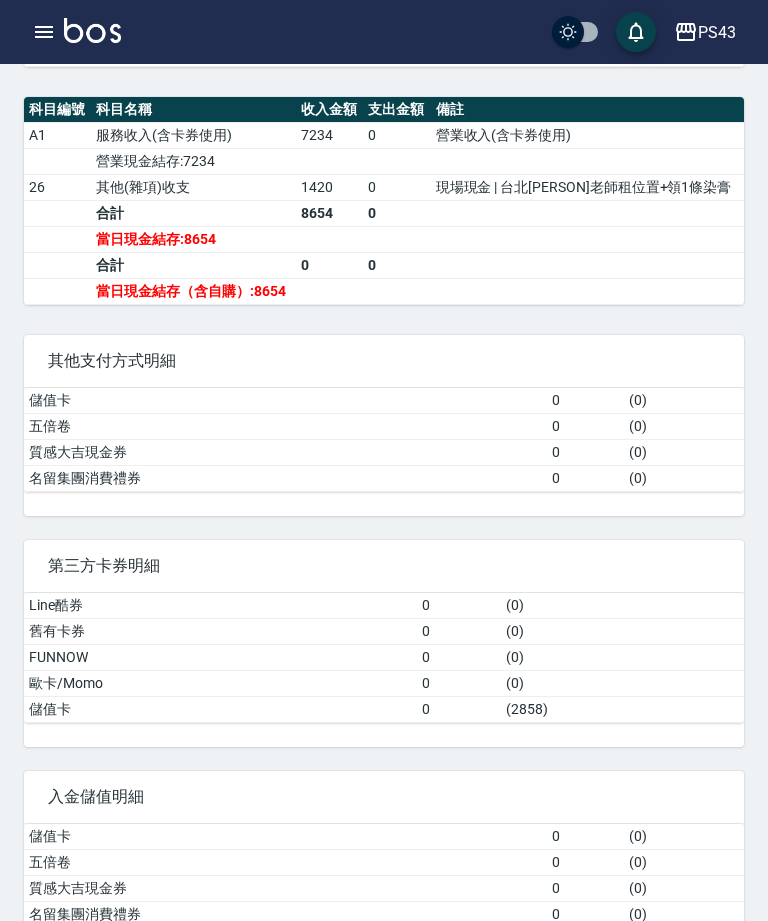 click at bounding box center (44, 32) 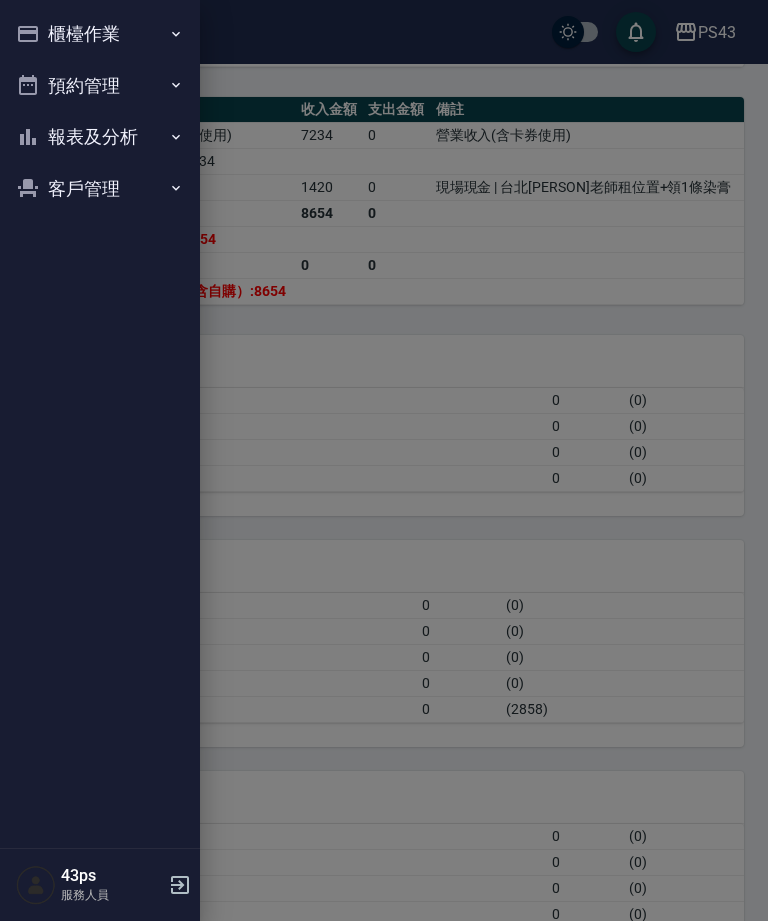 click on "櫃檯作業" at bounding box center (100, 34) 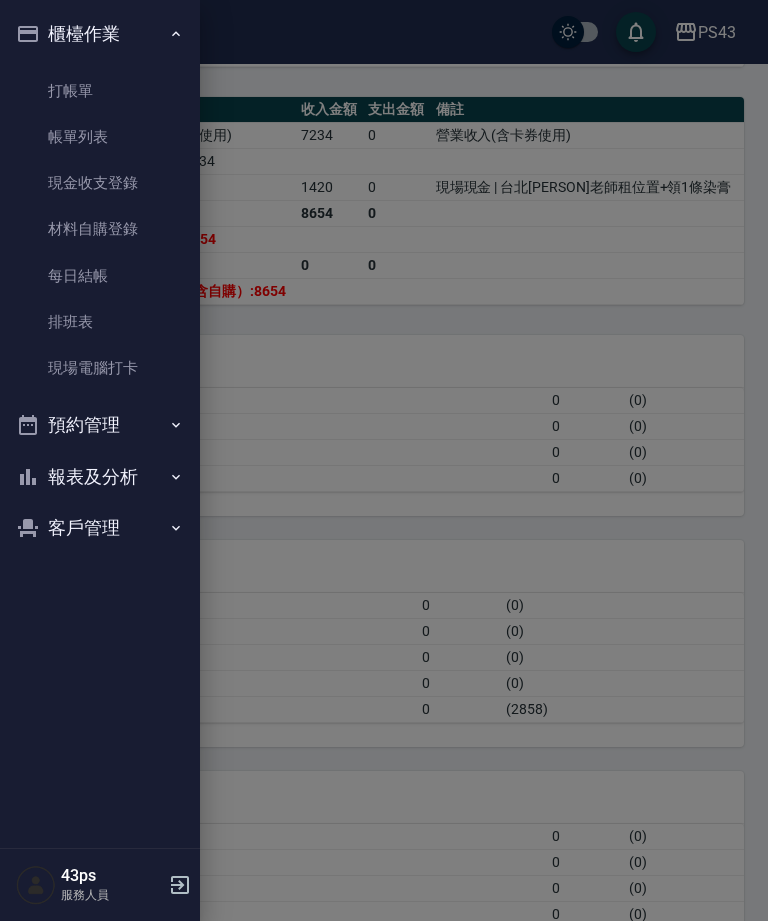 click on "現金收支登錄" at bounding box center (100, 183) 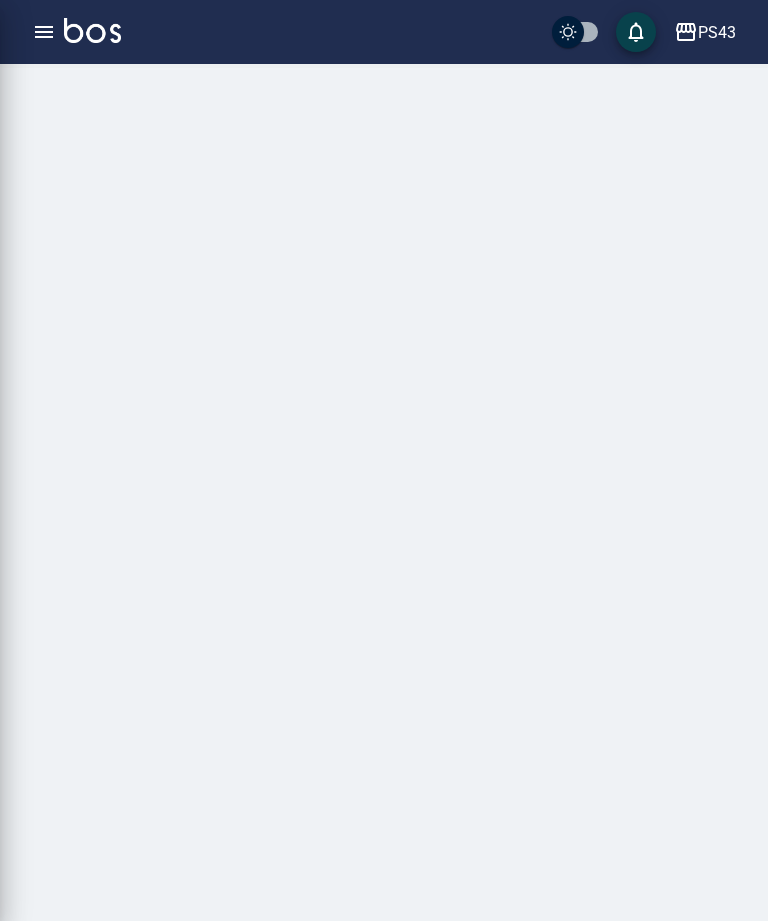 scroll, scrollTop: 0, scrollLeft: 0, axis: both 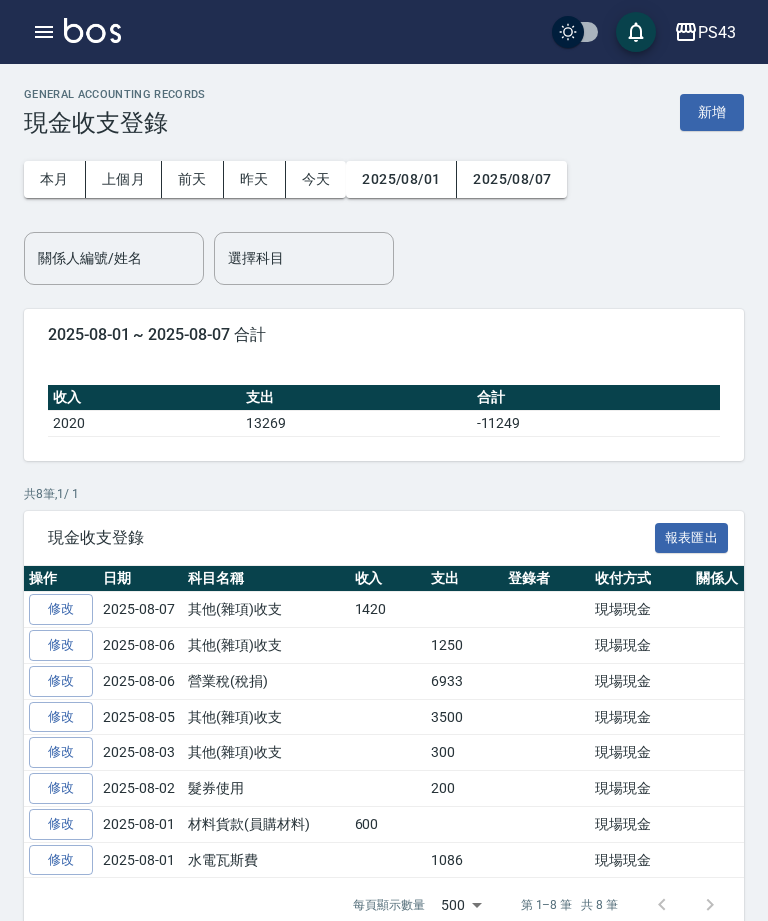 click on "新增" at bounding box center (712, 112) 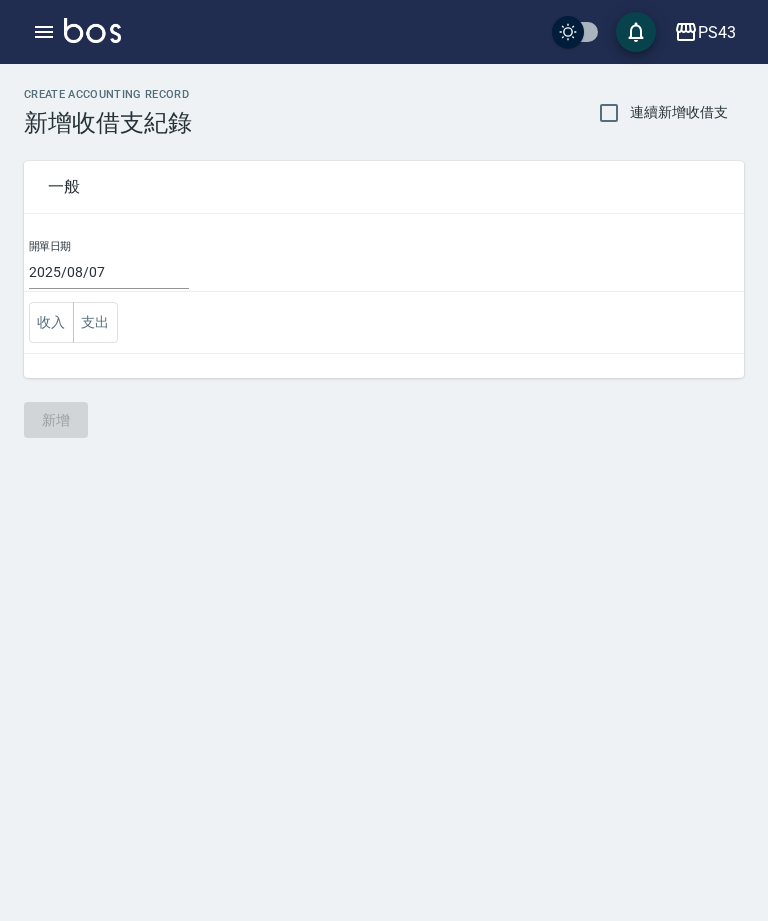 click on "支出" at bounding box center [95, 322] 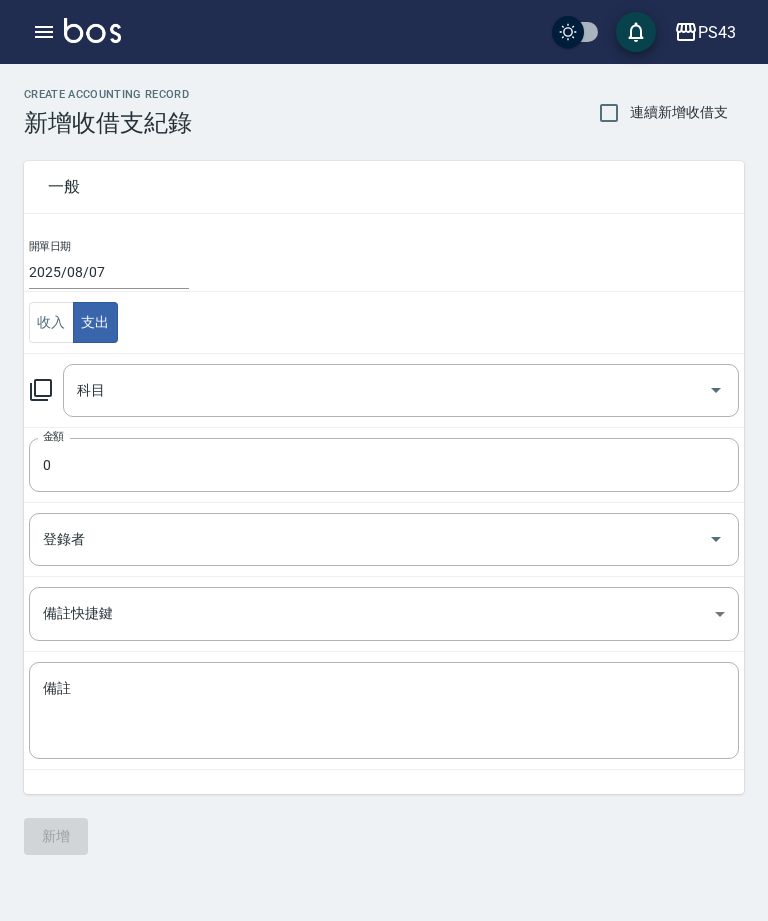 click 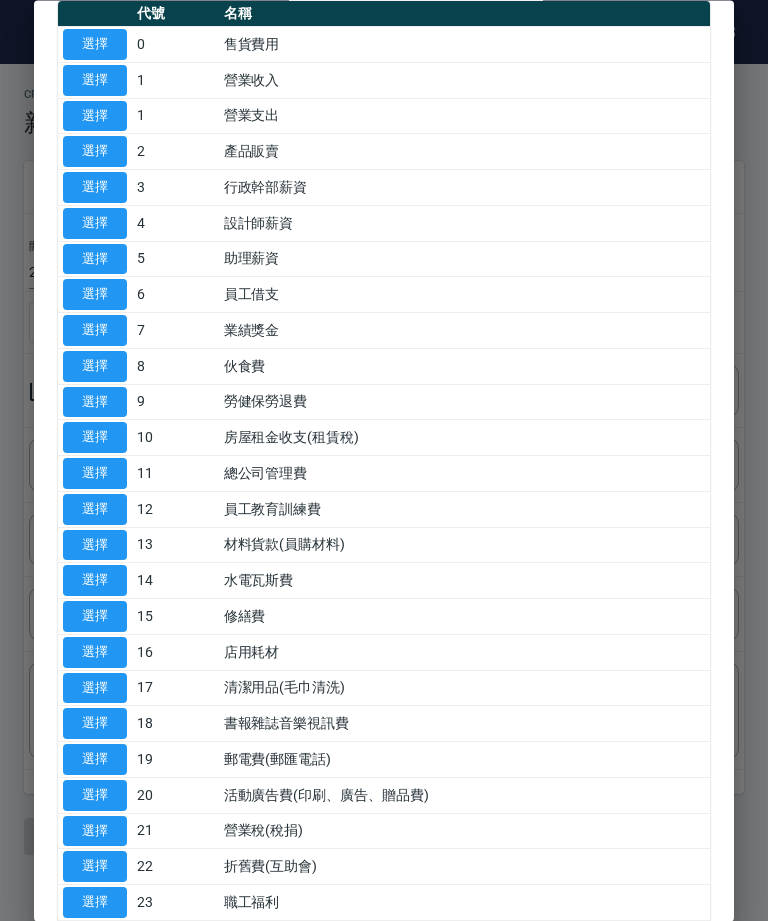 scroll, scrollTop: 86, scrollLeft: 0, axis: vertical 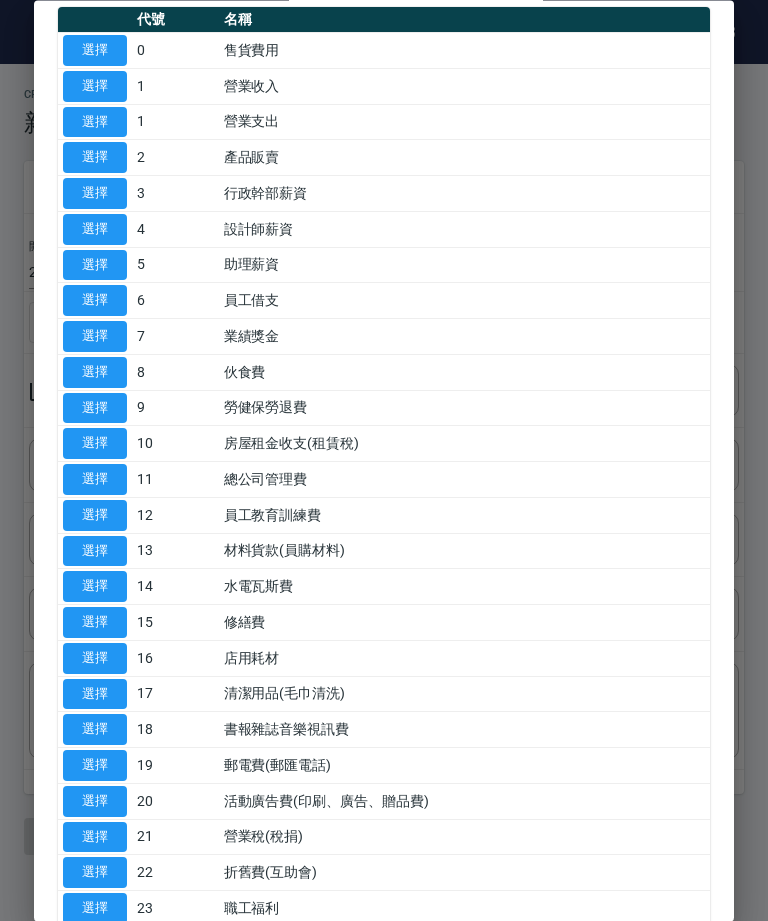 click on "選擇" at bounding box center (95, 229) 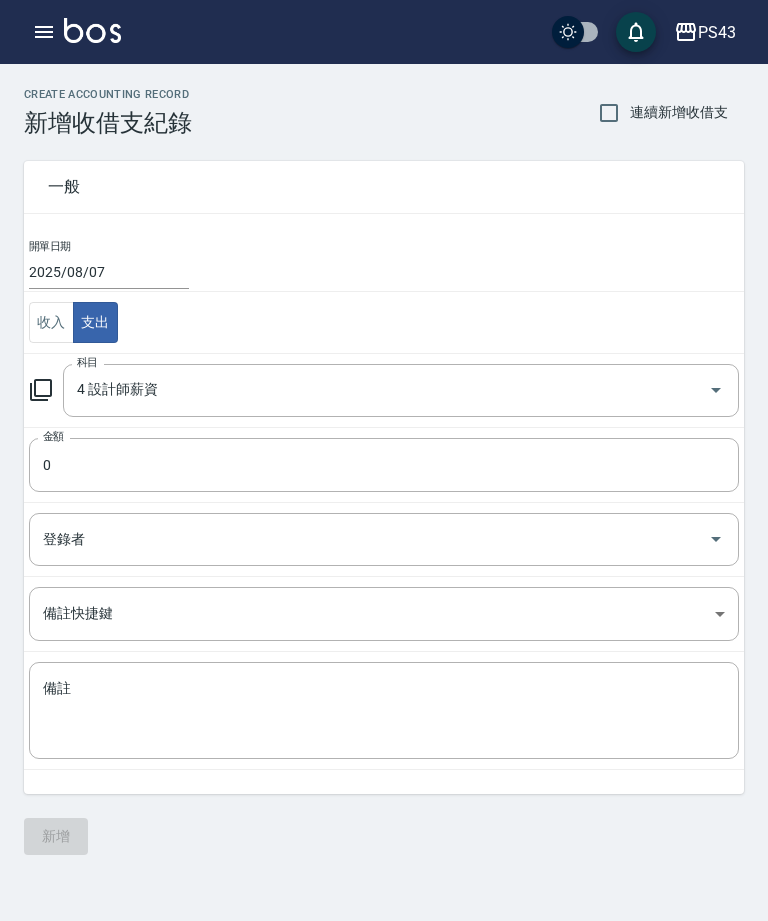 type on "4 設計師薪資" 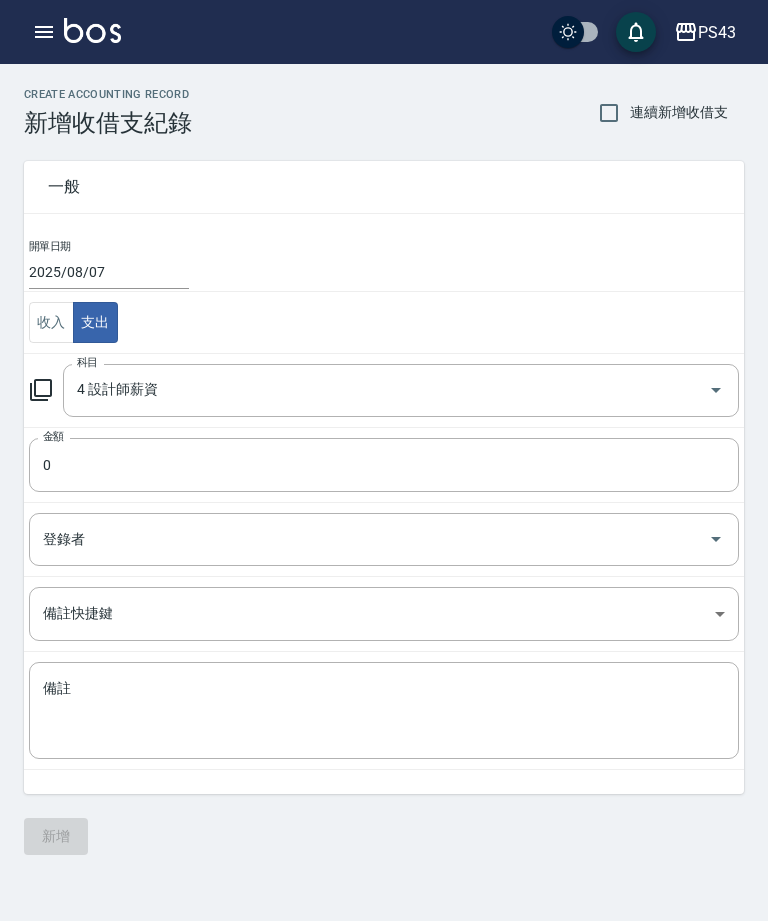 click on "0" at bounding box center (384, 465) 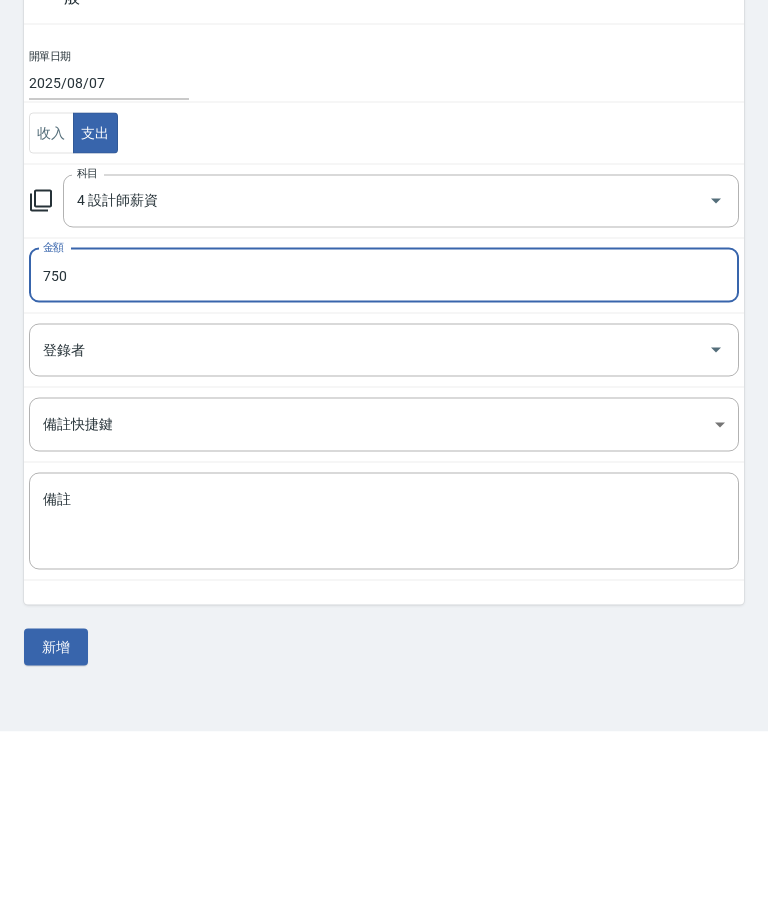 type on "750" 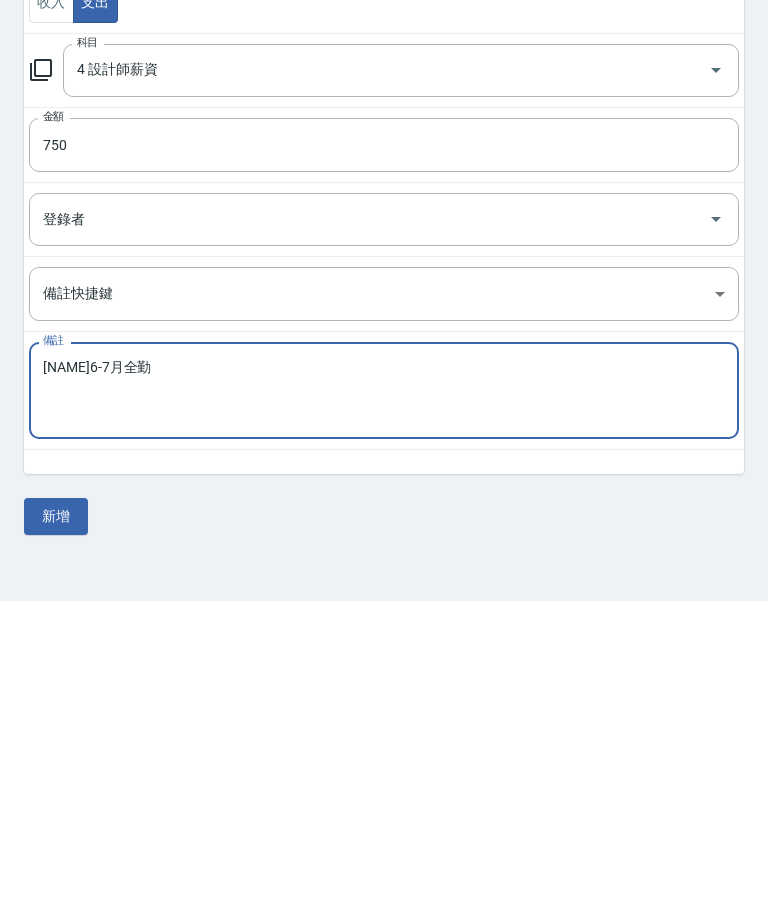 type on "[NAME]6-7月全勤" 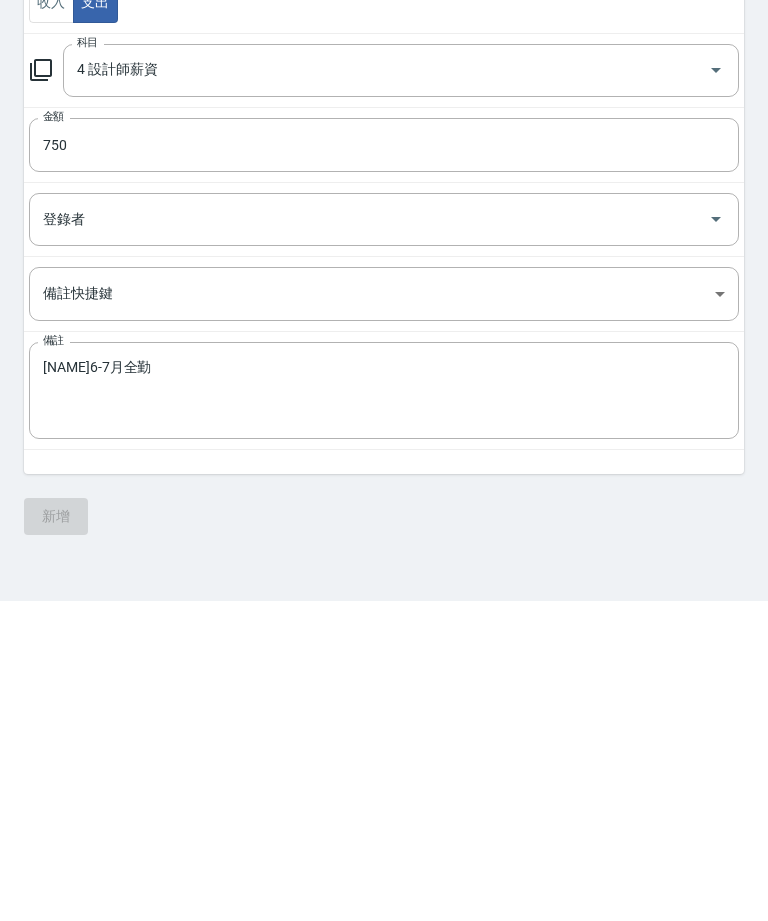 scroll, scrollTop: 64, scrollLeft: 0, axis: vertical 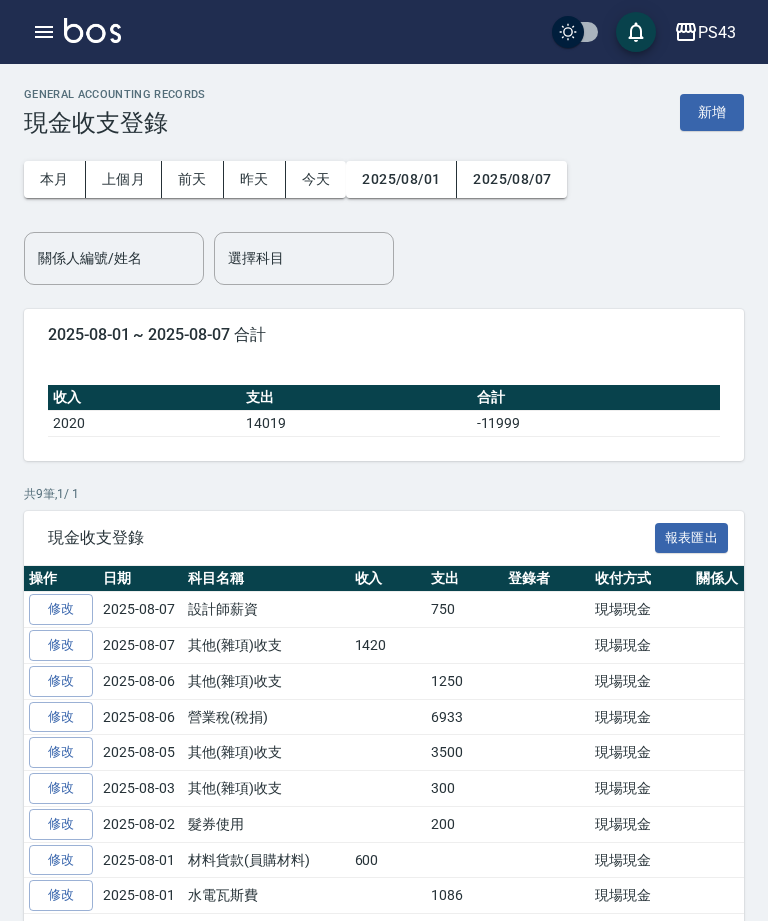 click at bounding box center [44, 32] 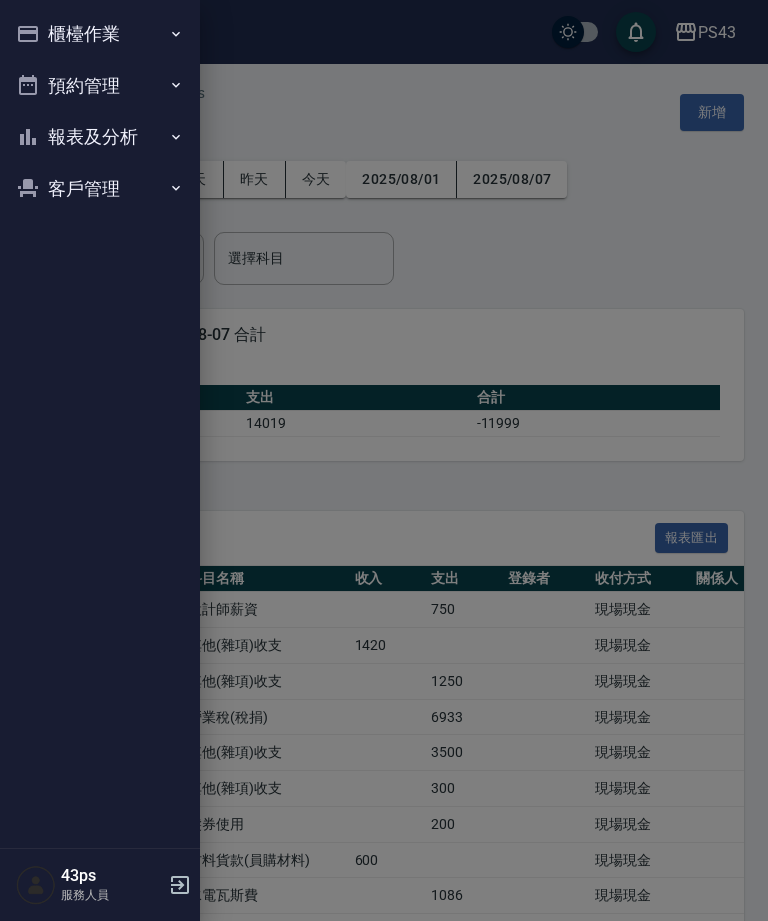click on "報表及分析" at bounding box center (100, 137) 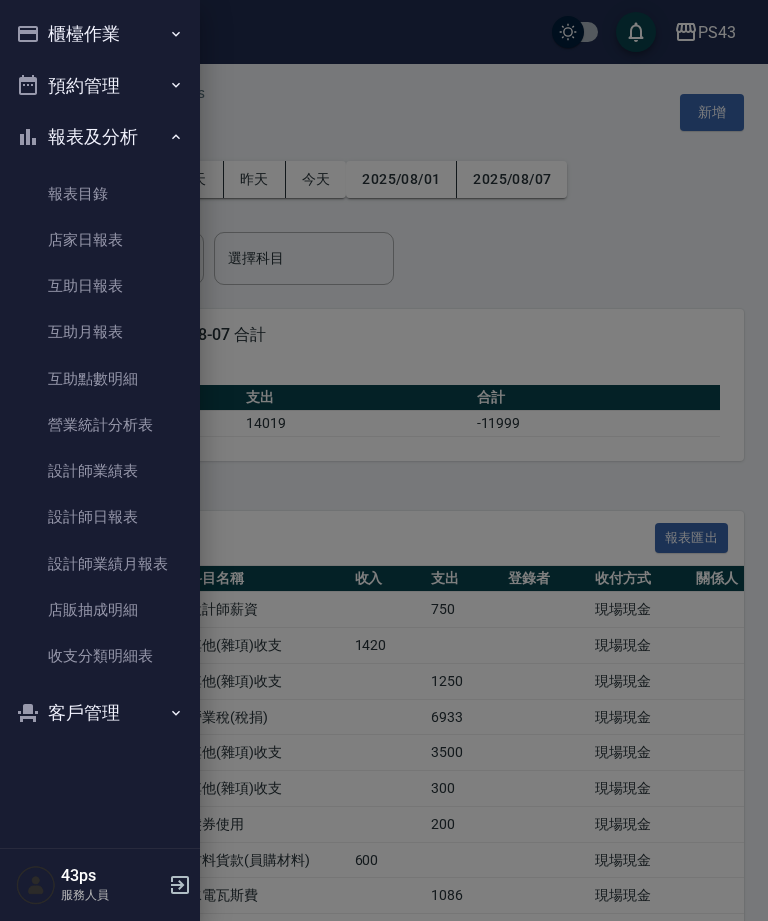 click on "櫃檯作業" at bounding box center (100, 34) 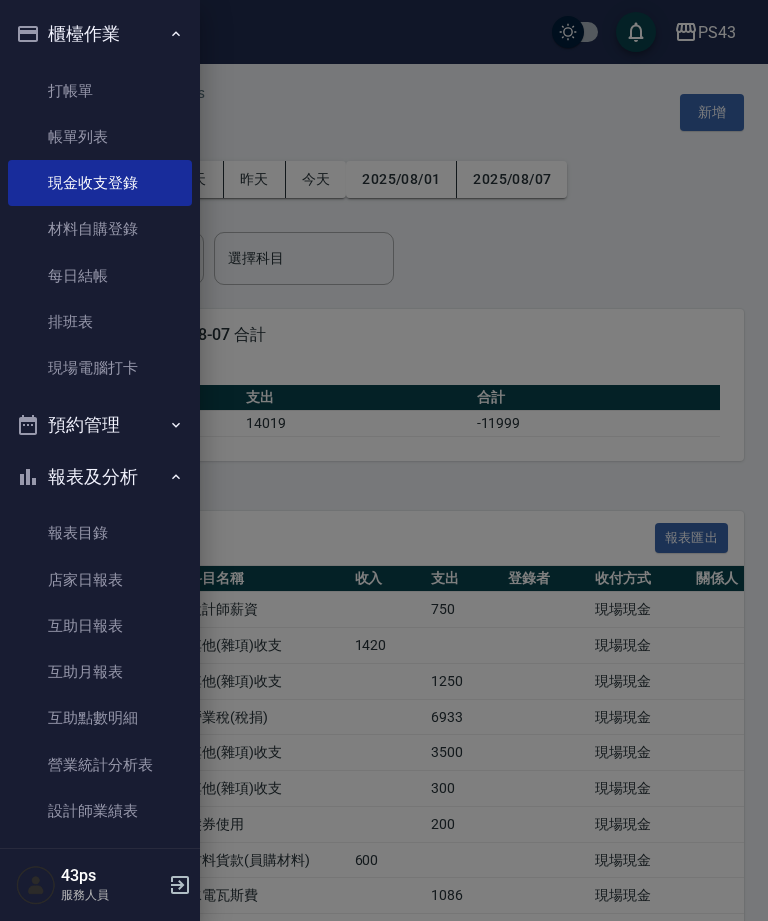 click on "每日結帳" at bounding box center (100, 276) 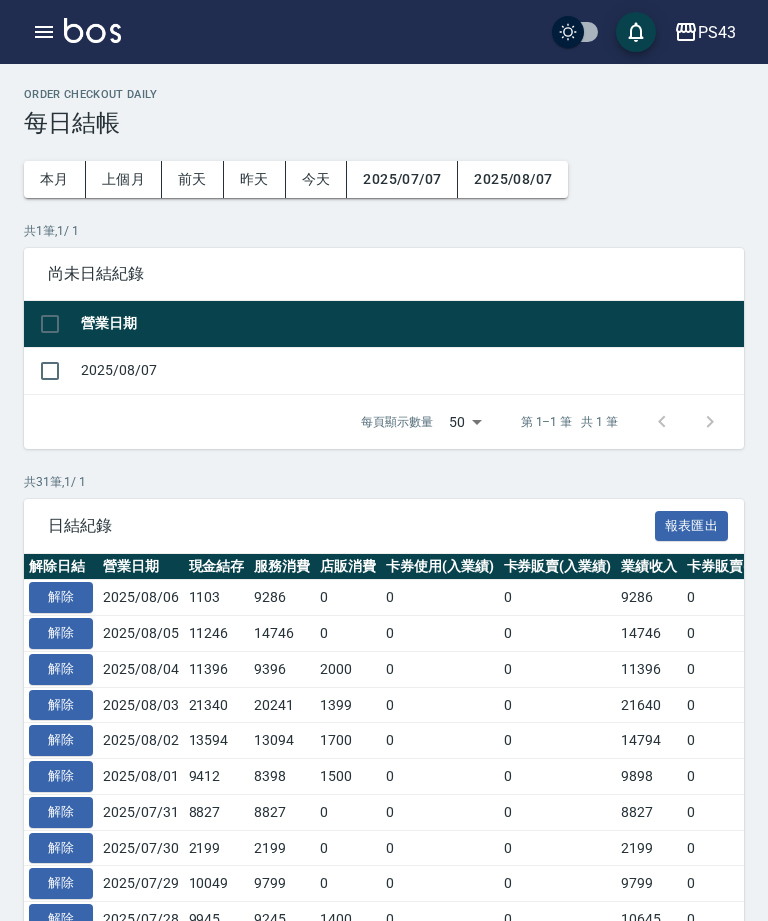 click at bounding box center [44, 32] 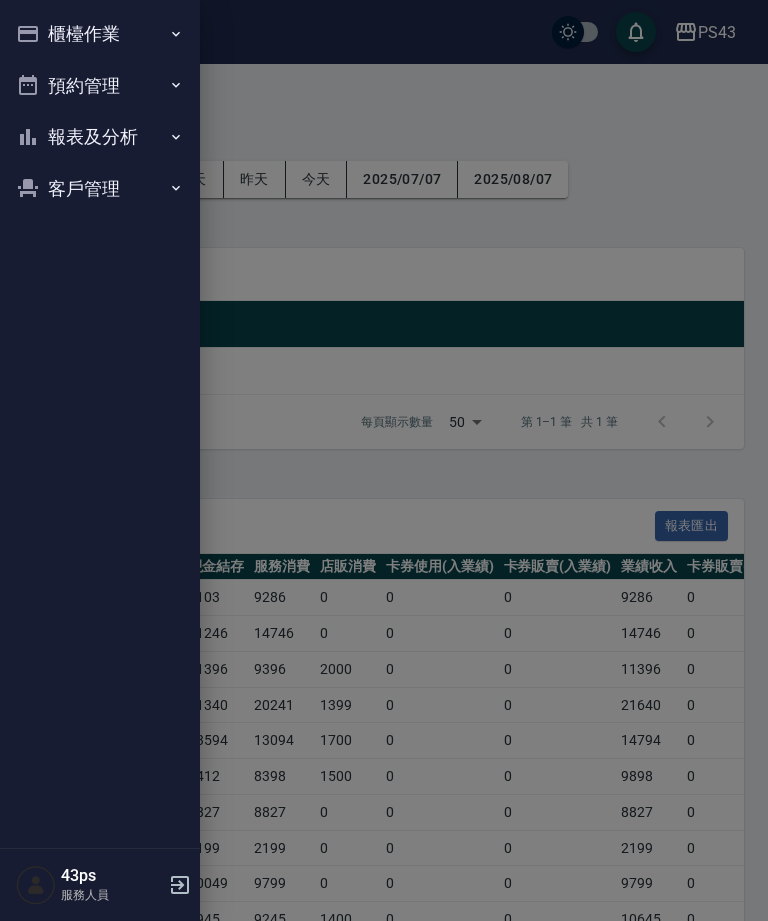 click on "櫃檯作業" at bounding box center [100, 34] 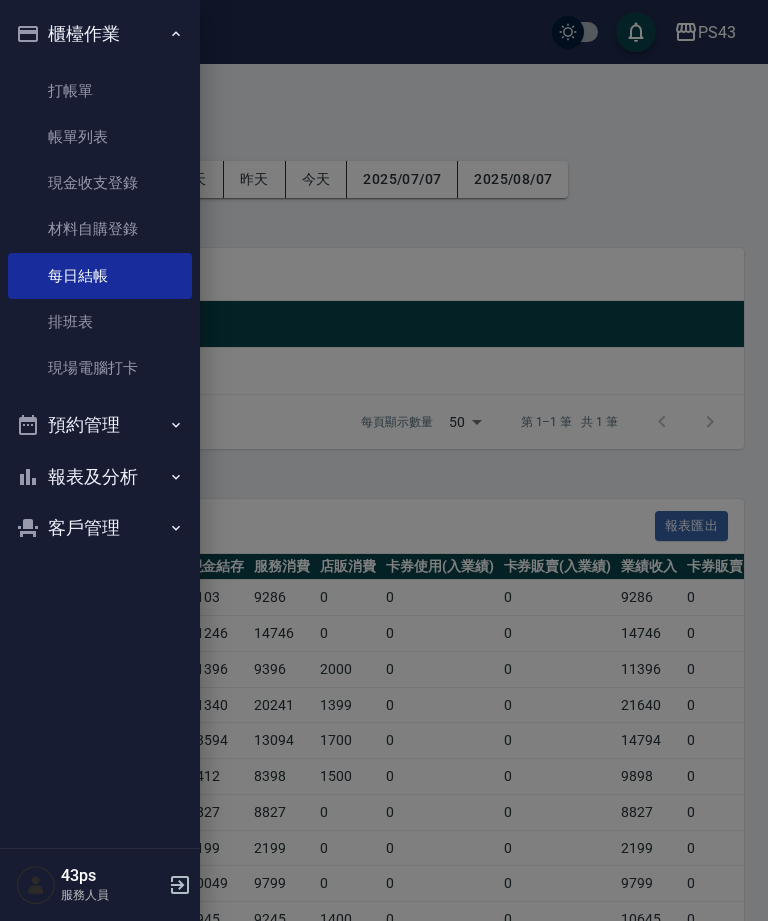 click at bounding box center (384, 460) 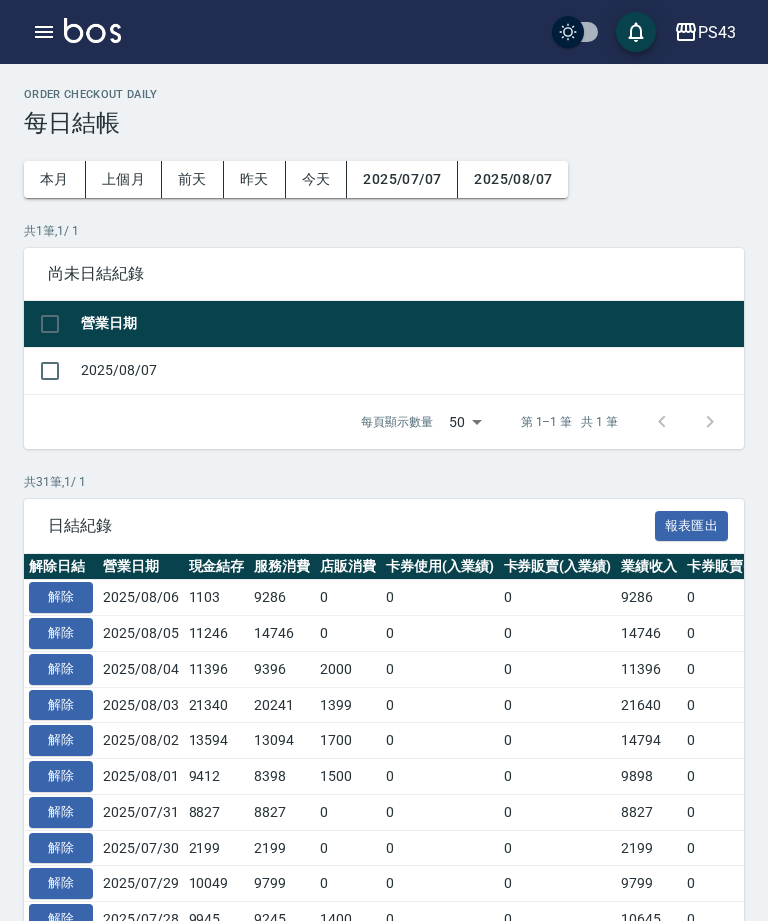 click at bounding box center (50, 371) 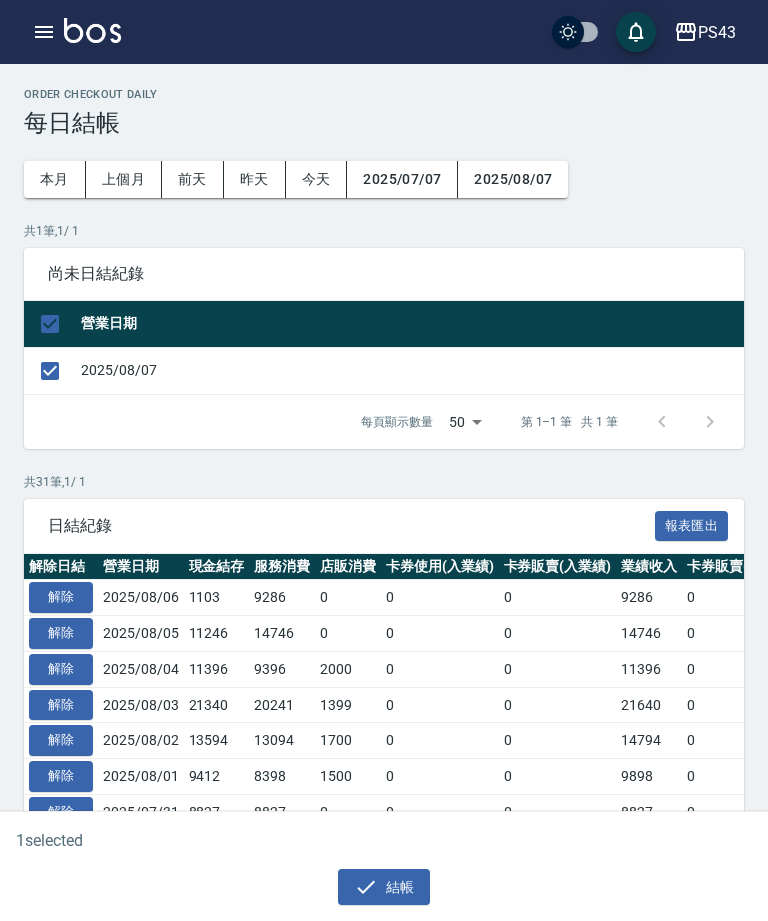 click on "結帳" at bounding box center (384, 887) 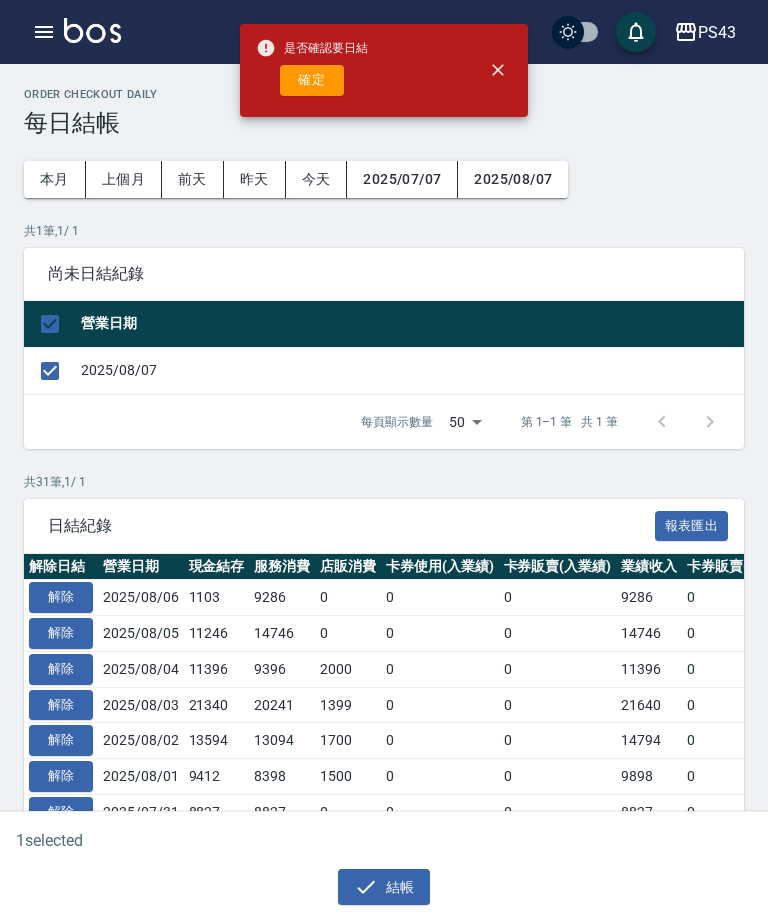 click on "確定" at bounding box center [312, 80] 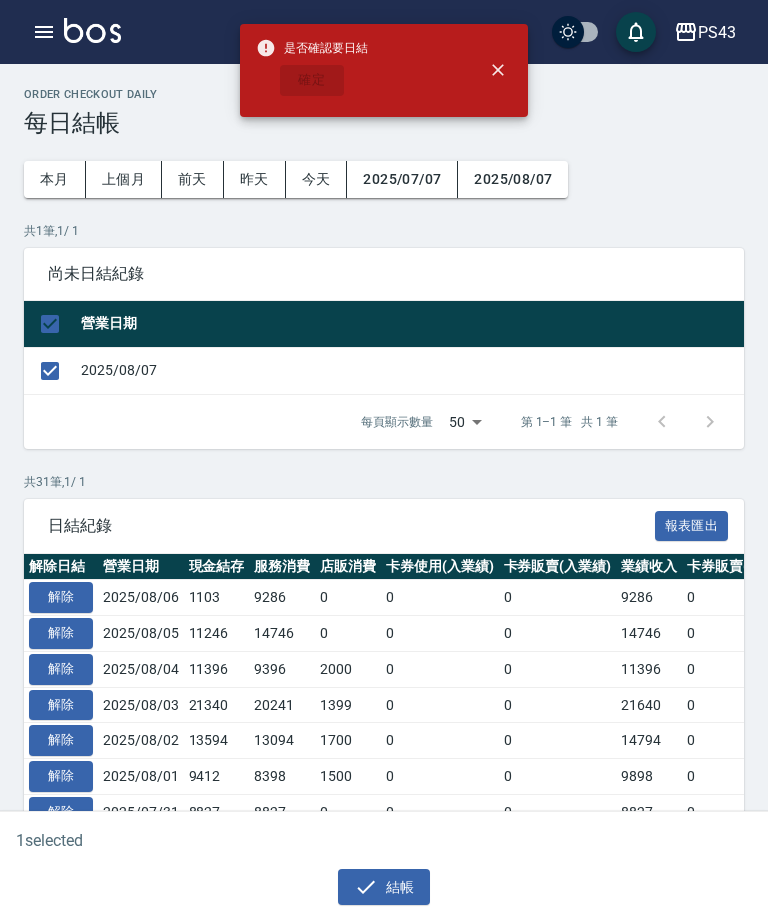 checkbox on "false" 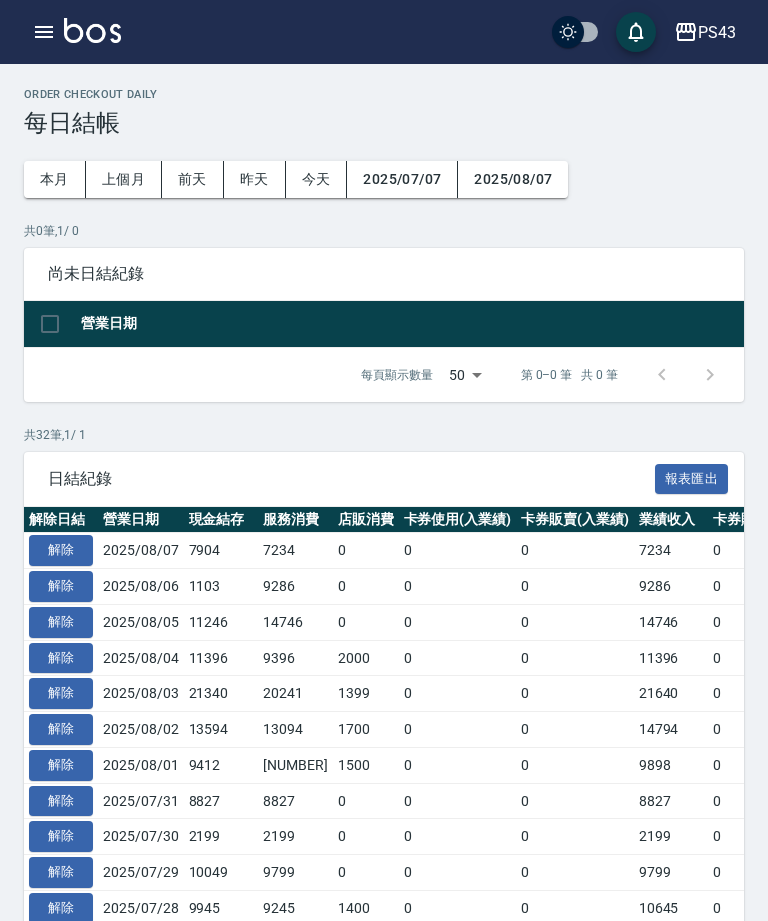 scroll, scrollTop: 0, scrollLeft: 0, axis: both 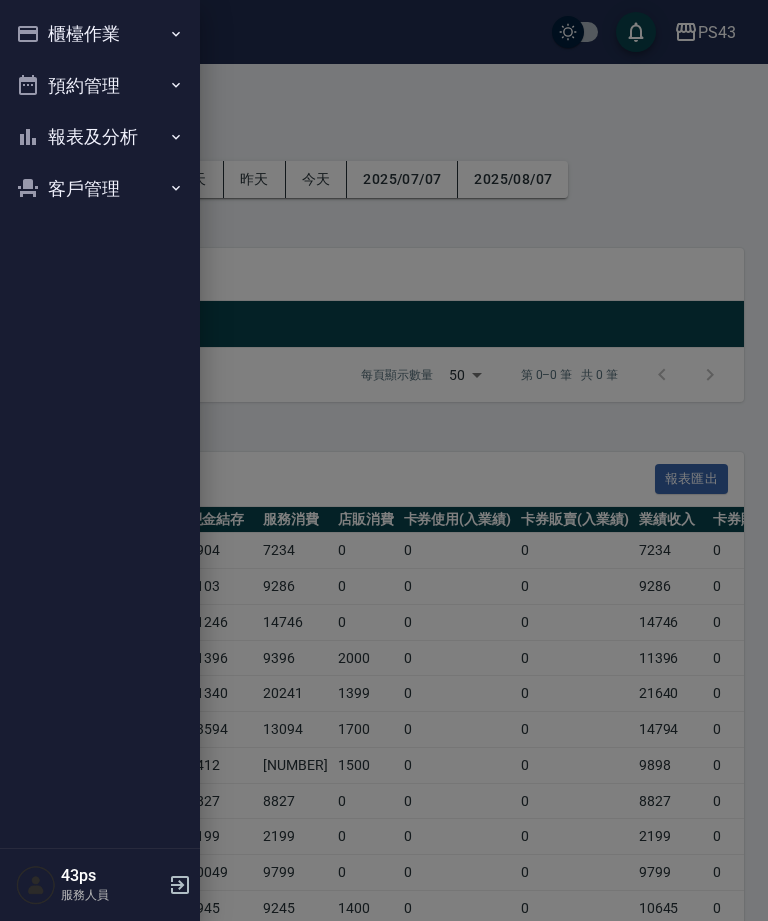 click on "報表及分析" at bounding box center (100, 137) 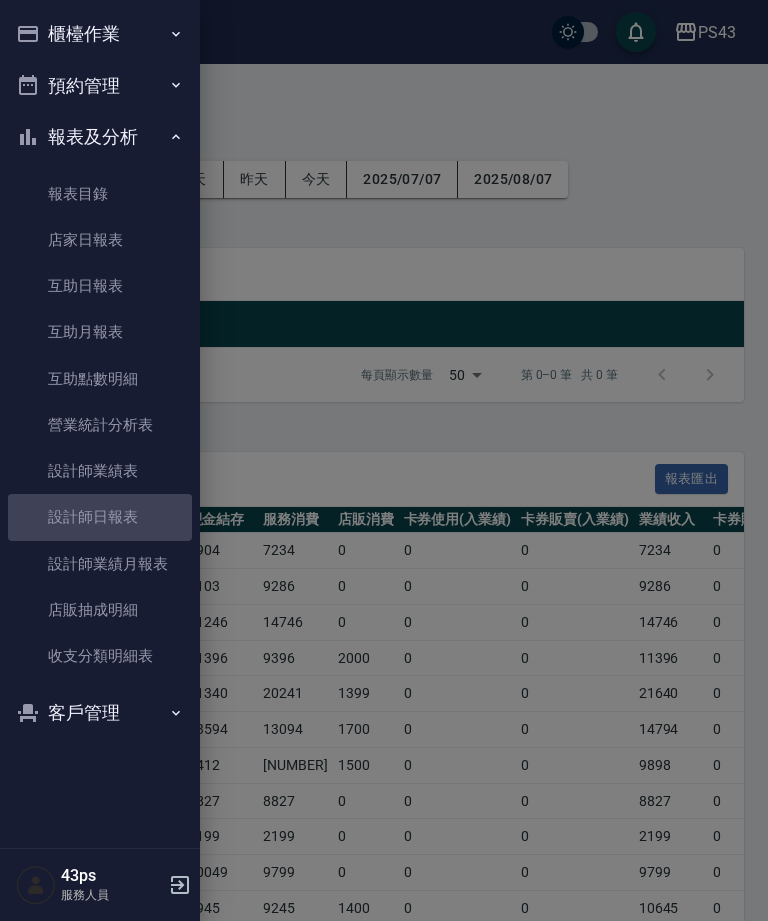 click on "設計師日報表" at bounding box center (100, 517) 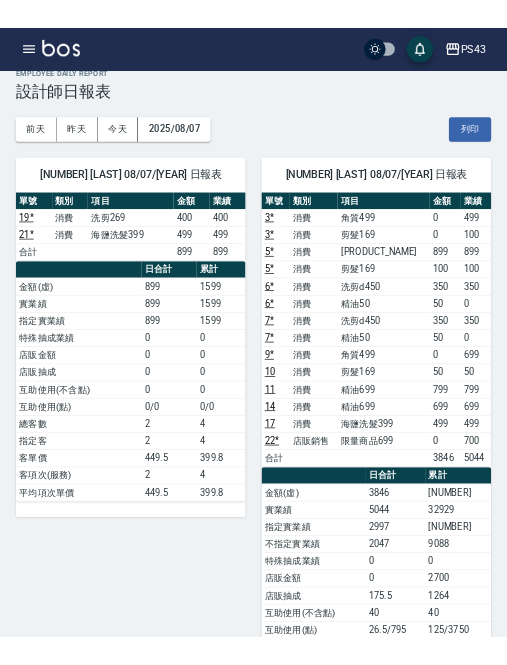 scroll, scrollTop: 0, scrollLeft: 0, axis: both 